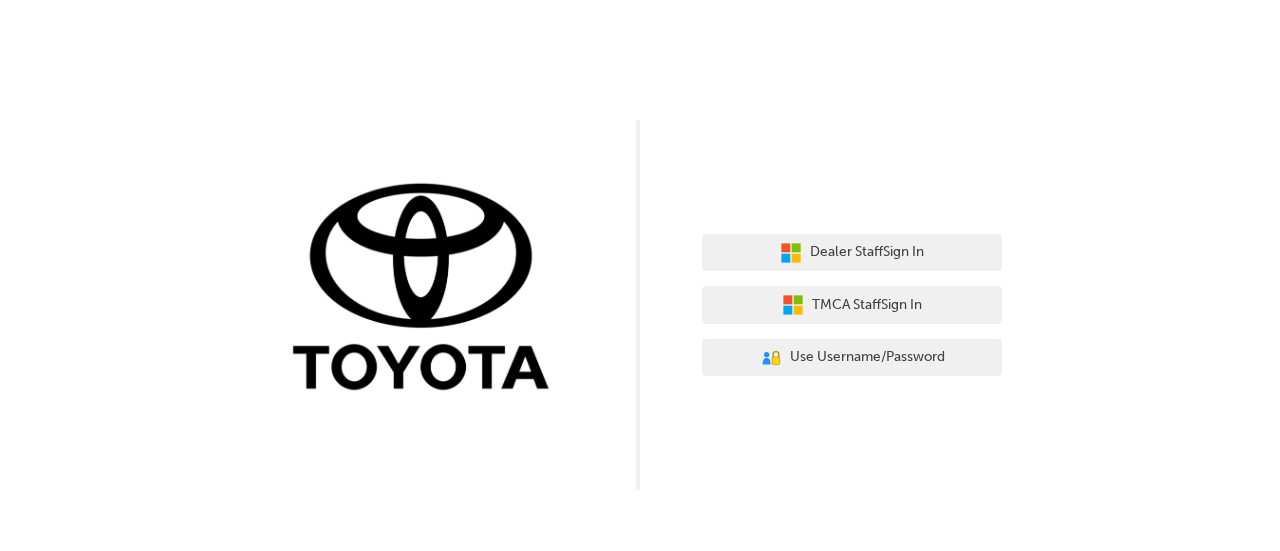 scroll, scrollTop: 0, scrollLeft: 0, axis: both 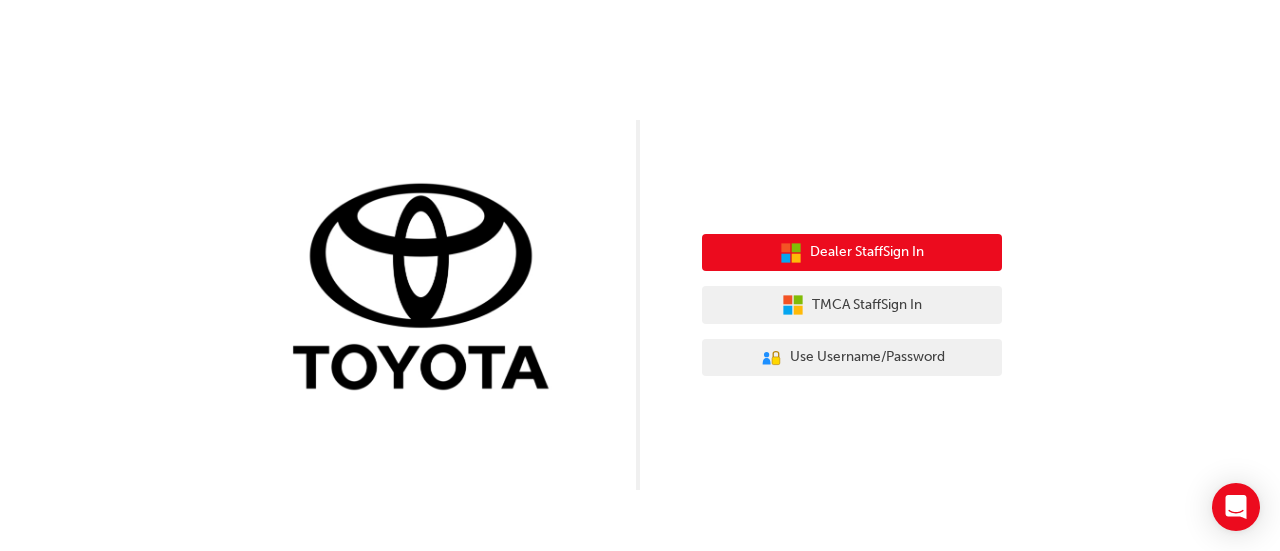 click on "Dealer Staff  Sign In" at bounding box center [867, 252] 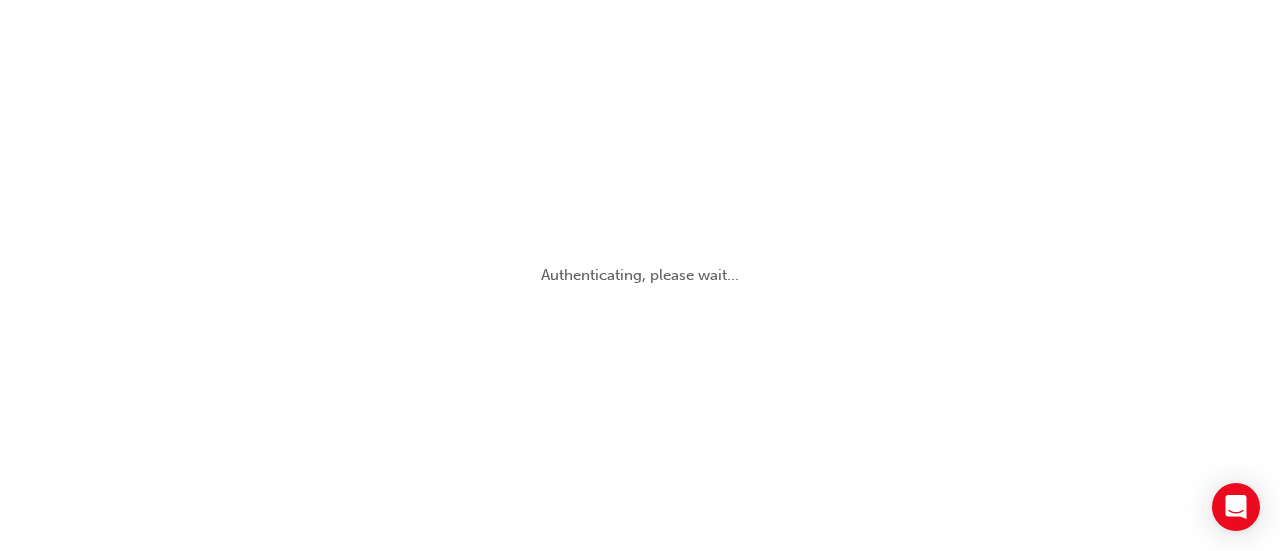 scroll, scrollTop: 0, scrollLeft: 0, axis: both 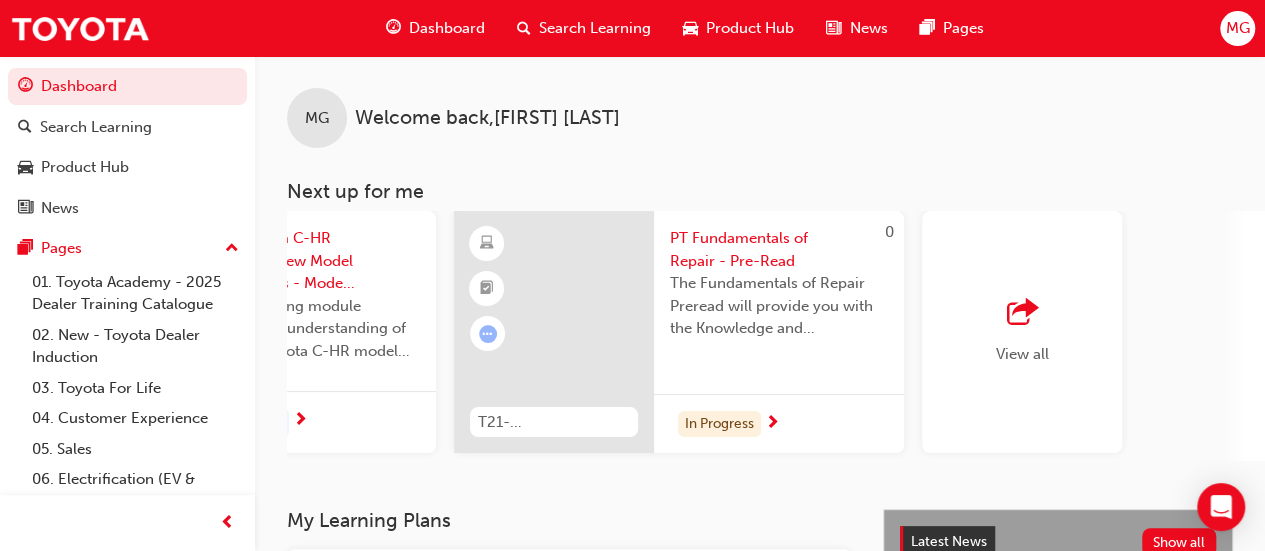 click on "Dashboard" at bounding box center (447, 28) 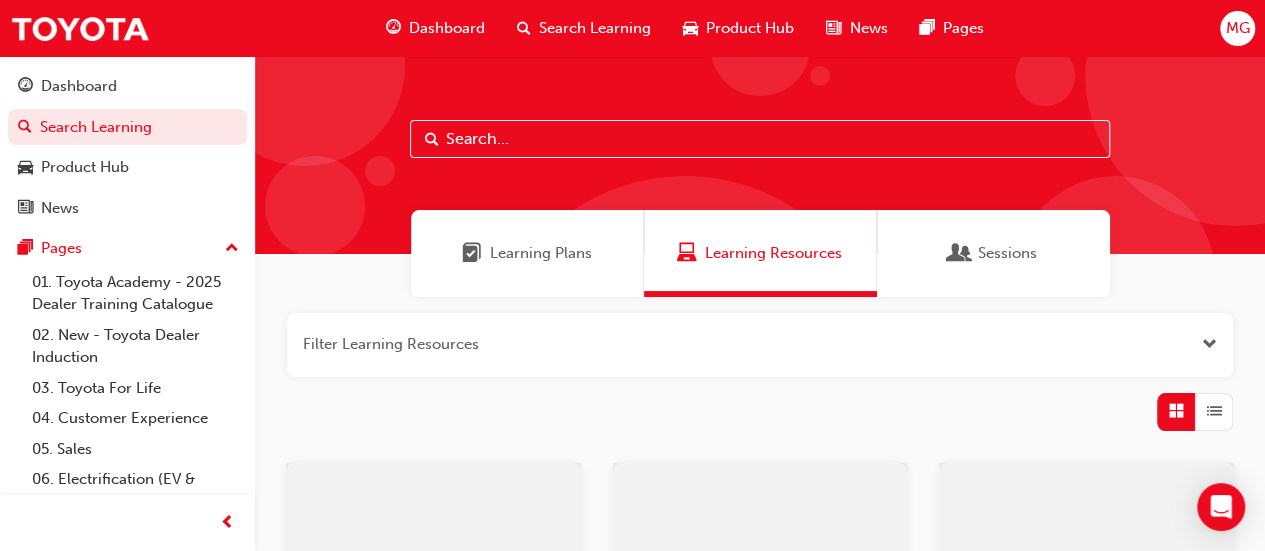 scroll, scrollTop: 167, scrollLeft: 0, axis: vertical 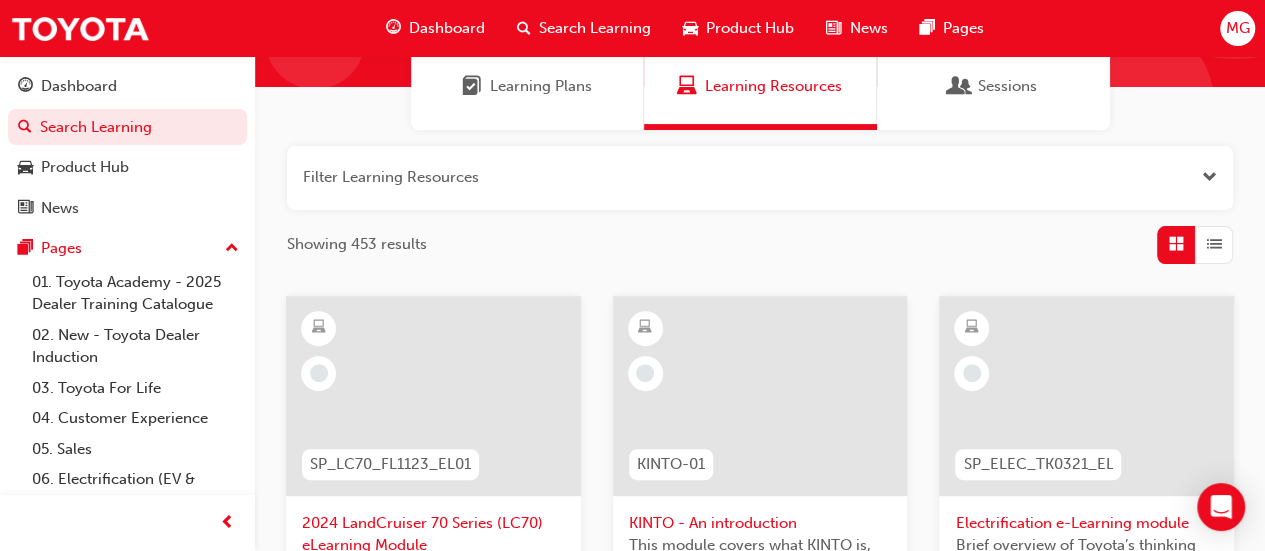 click at bounding box center [960, 86] 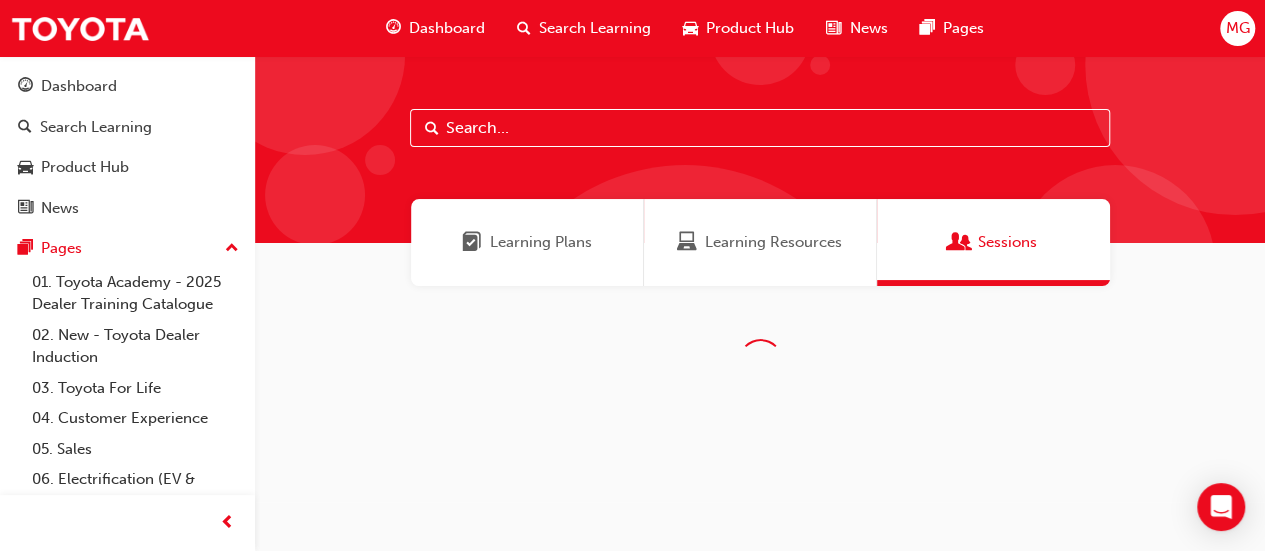 scroll, scrollTop: 0, scrollLeft: 0, axis: both 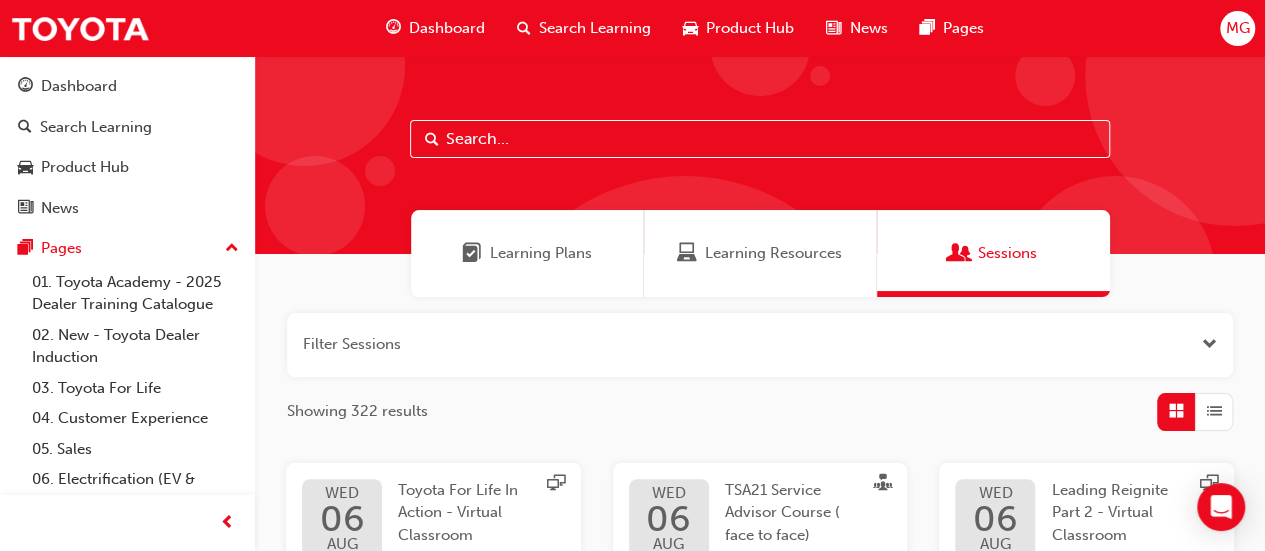 click on "Learning Resources" at bounding box center (773, 253) 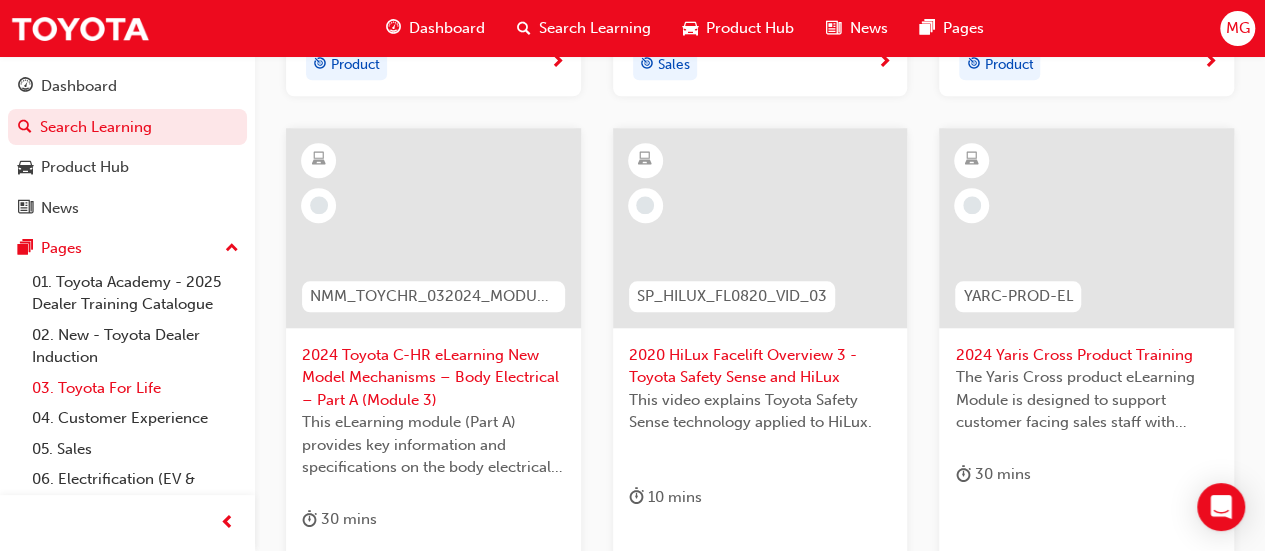 scroll, scrollTop: 834, scrollLeft: 0, axis: vertical 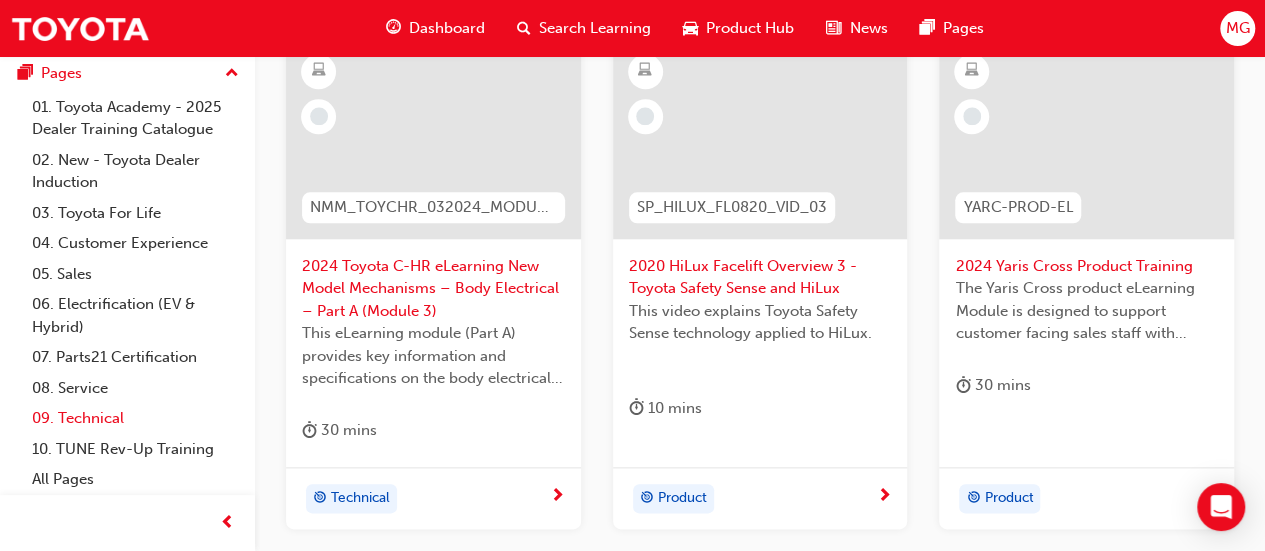 click on "09. Technical" at bounding box center [135, 418] 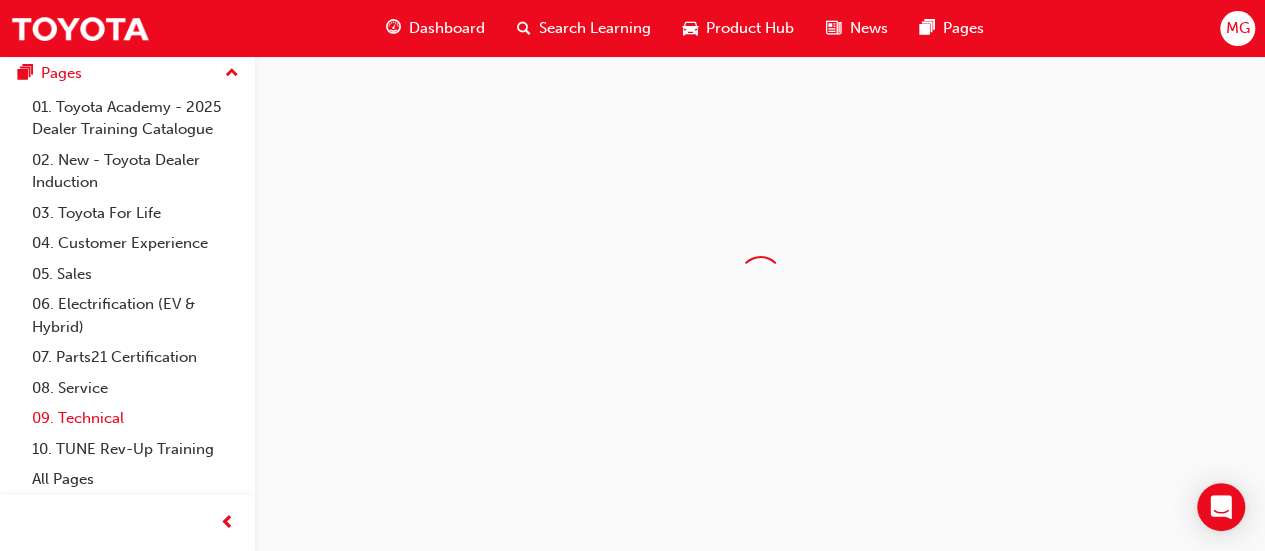 scroll, scrollTop: 0, scrollLeft: 0, axis: both 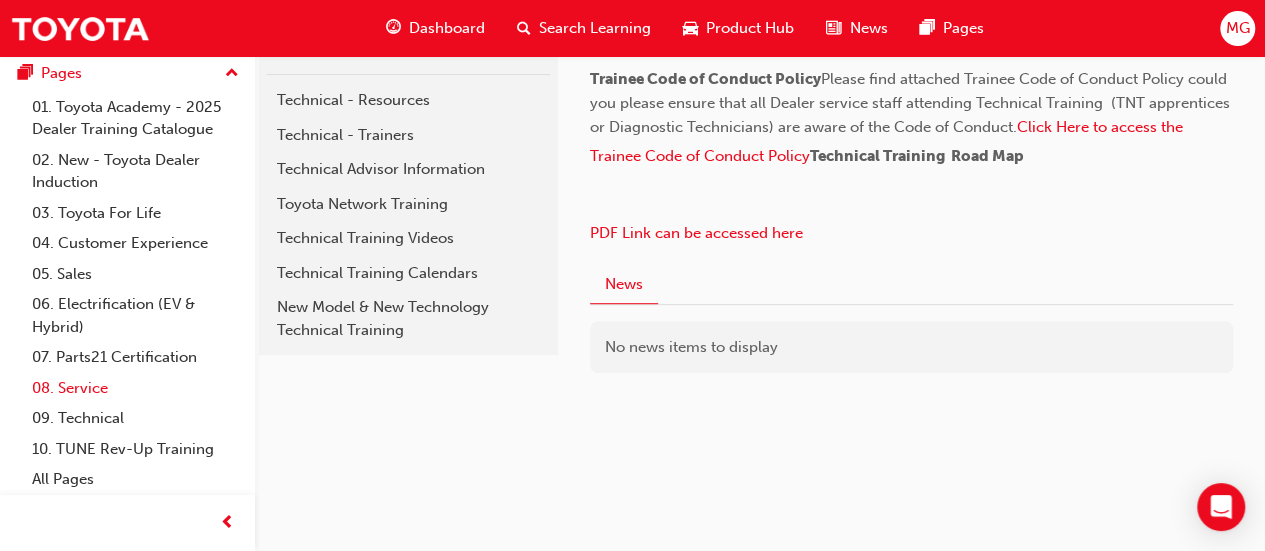 click on "08. Service" at bounding box center [135, 388] 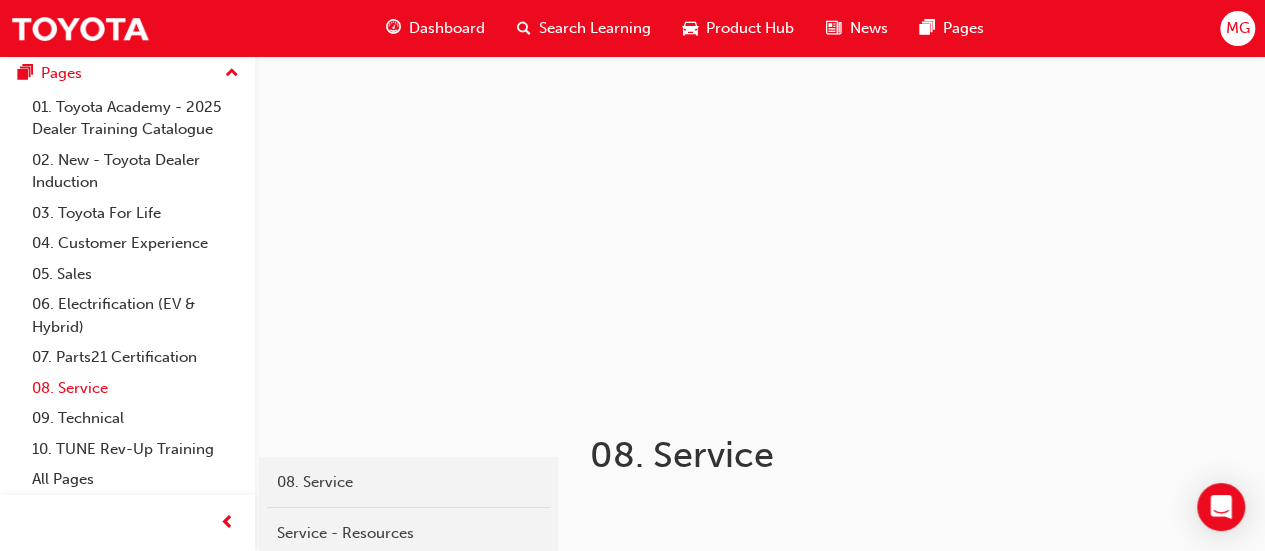 scroll, scrollTop: 309, scrollLeft: 0, axis: vertical 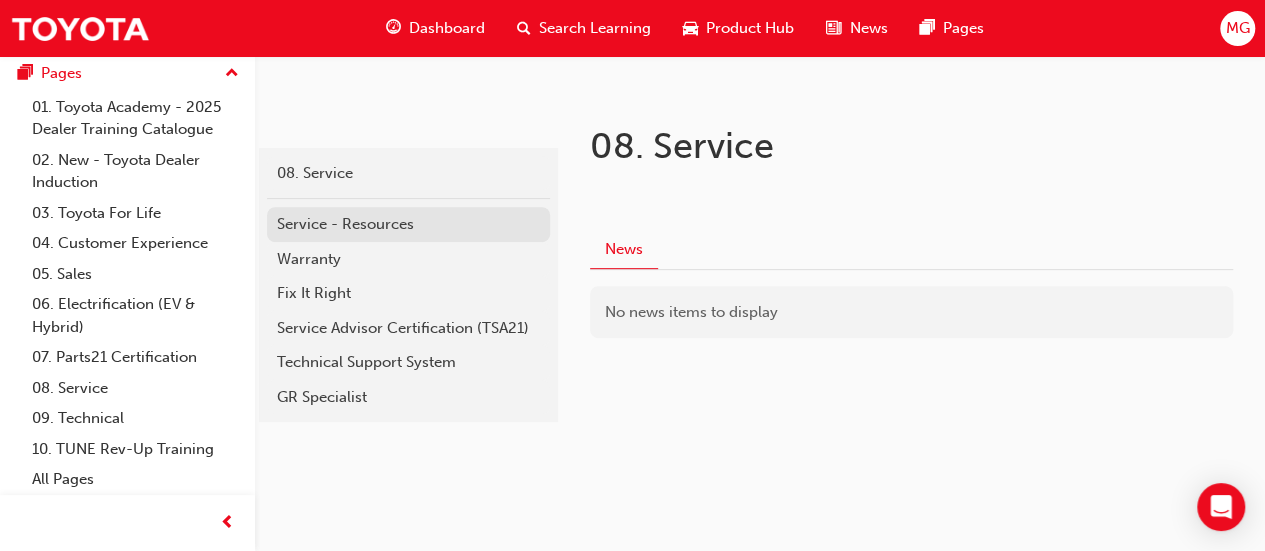 click on "Service - Resources" at bounding box center [408, 224] 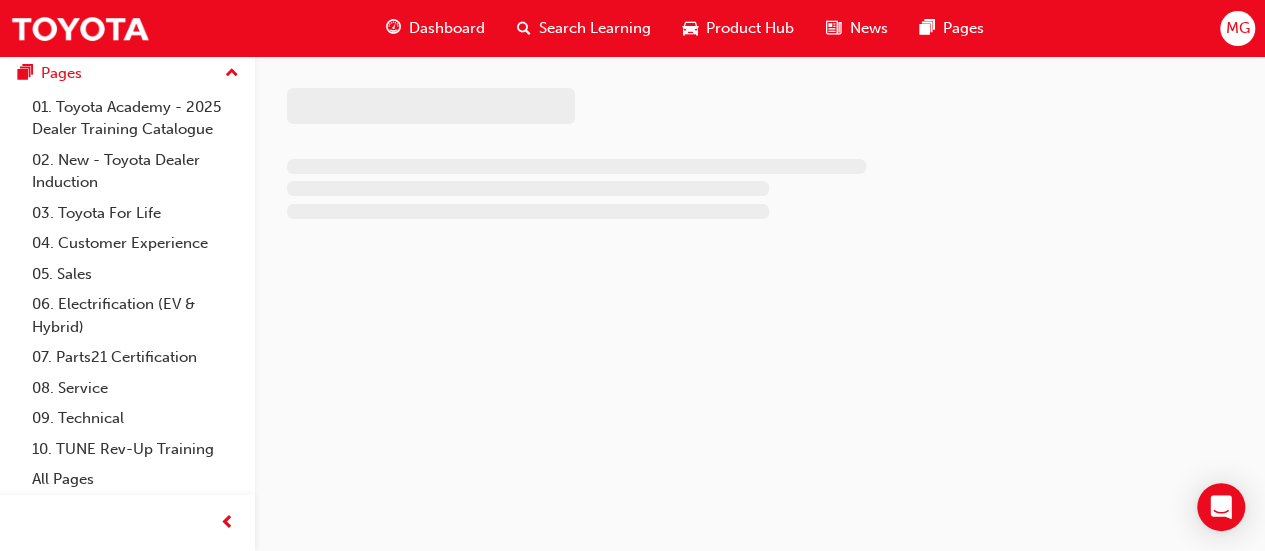 scroll, scrollTop: 0, scrollLeft: 0, axis: both 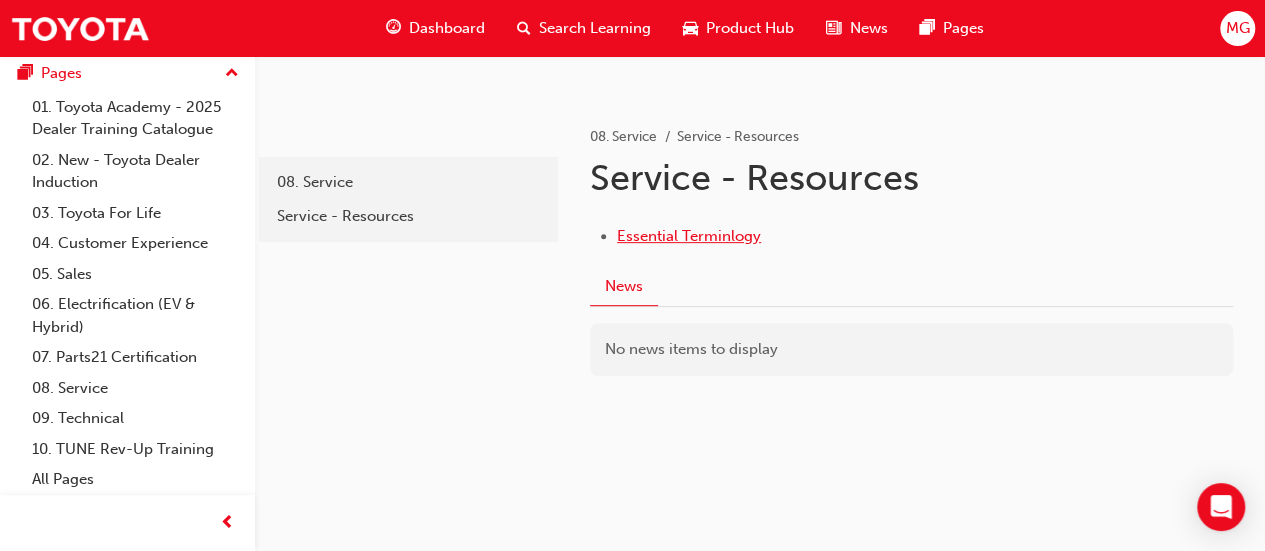 click on "Essential Terminlogy" at bounding box center [689, 236] 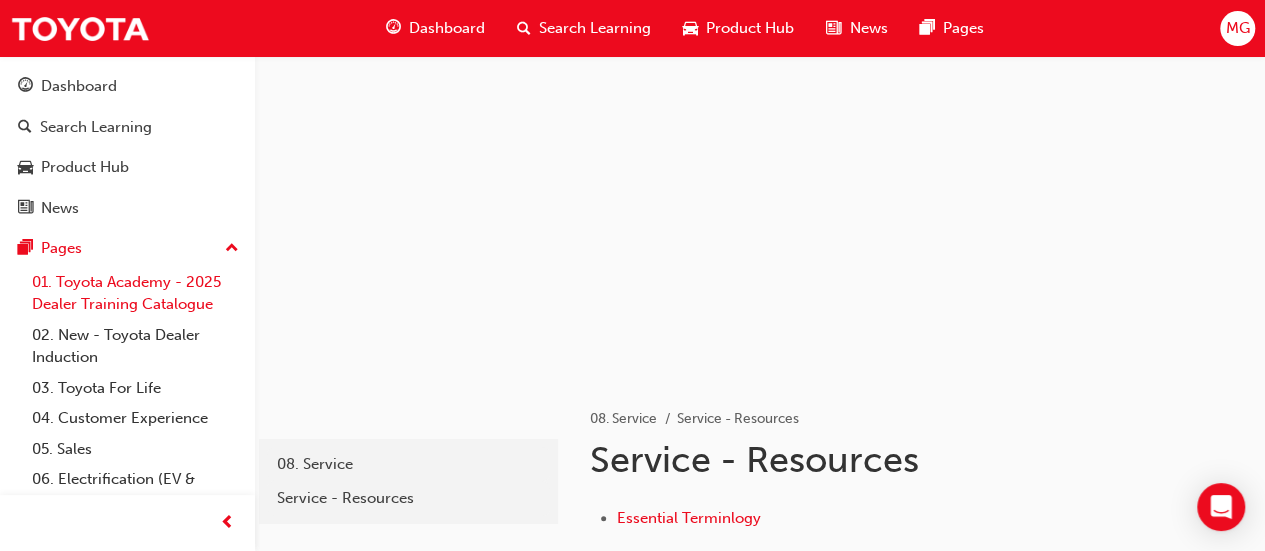 scroll, scrollTop: 14, scrollLeft: 0, axis: vertical 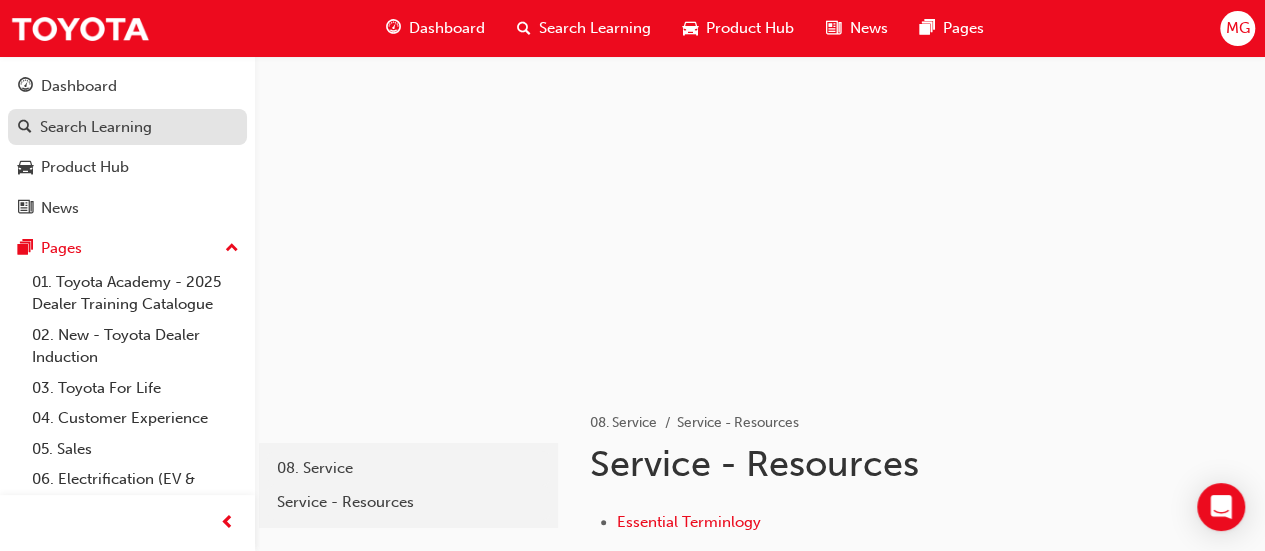 click on "Search Learning" at bounding box center (96, 127) 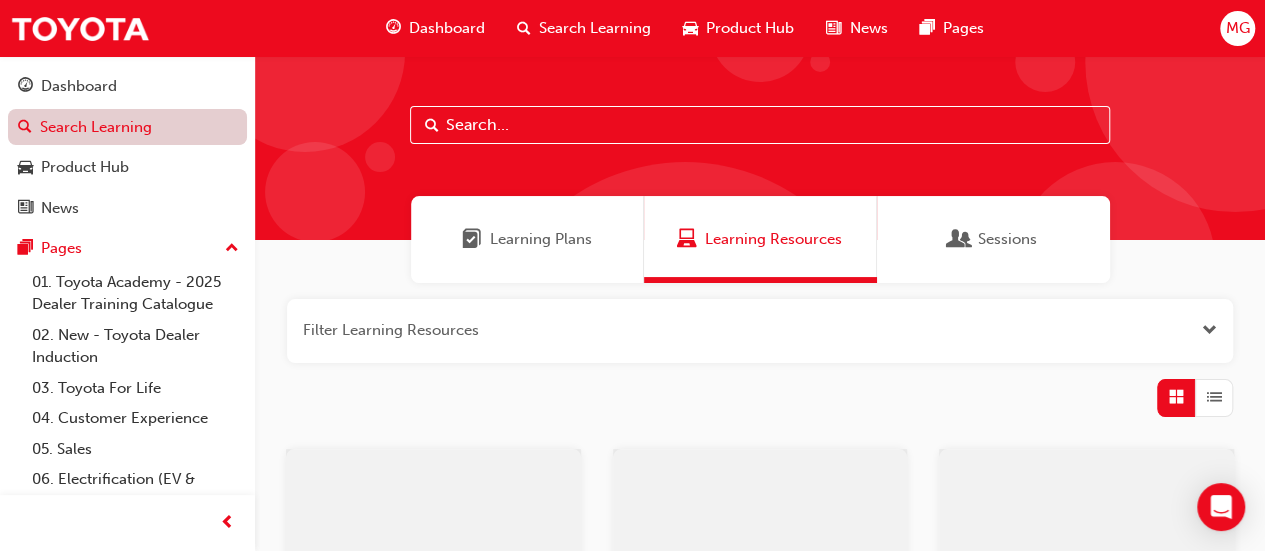 scroll, scrollTop: 0, scrollLeft: 0, axis: both 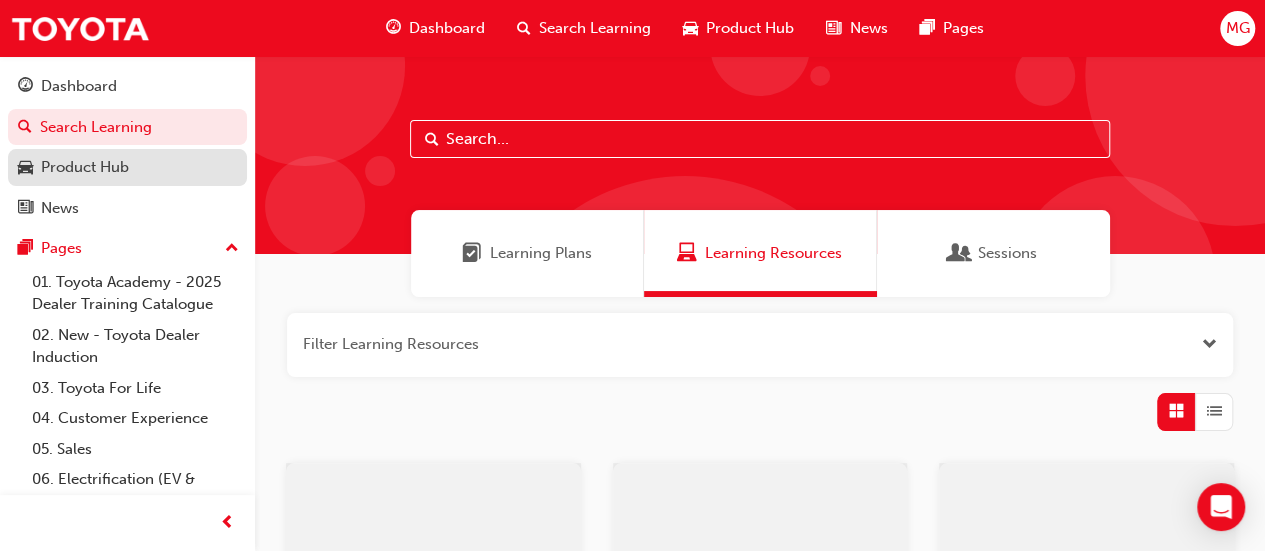 click on "Product Hub" at bounding box center (85, 167) 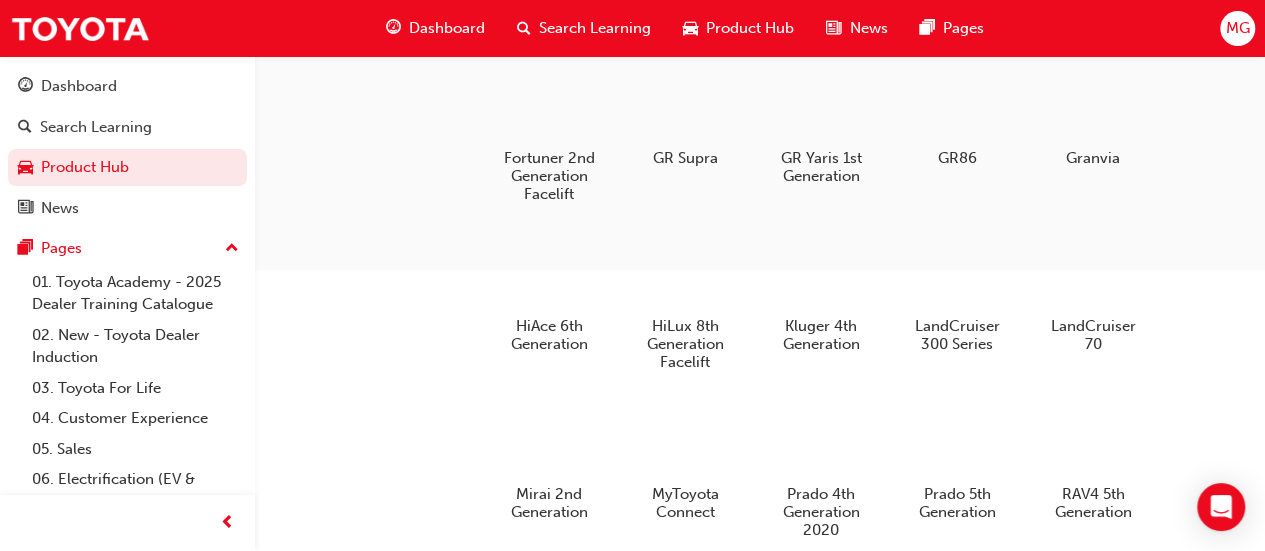 scroll, scrollTop: 389, scrollLeft: 0, axis: vertical 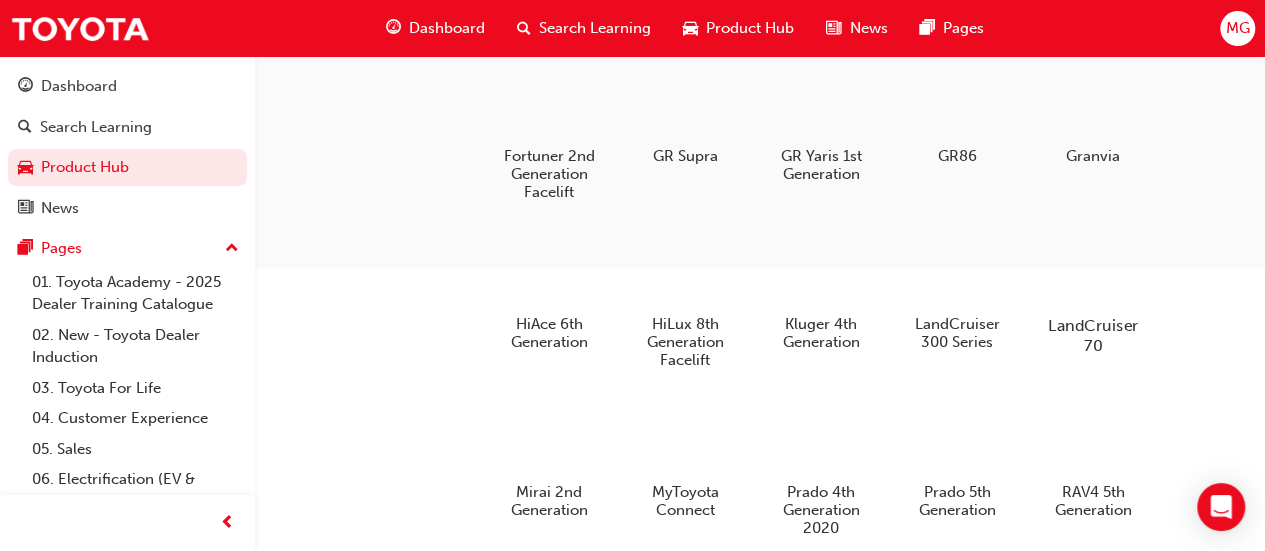 click at bounding box center (1092, 267) 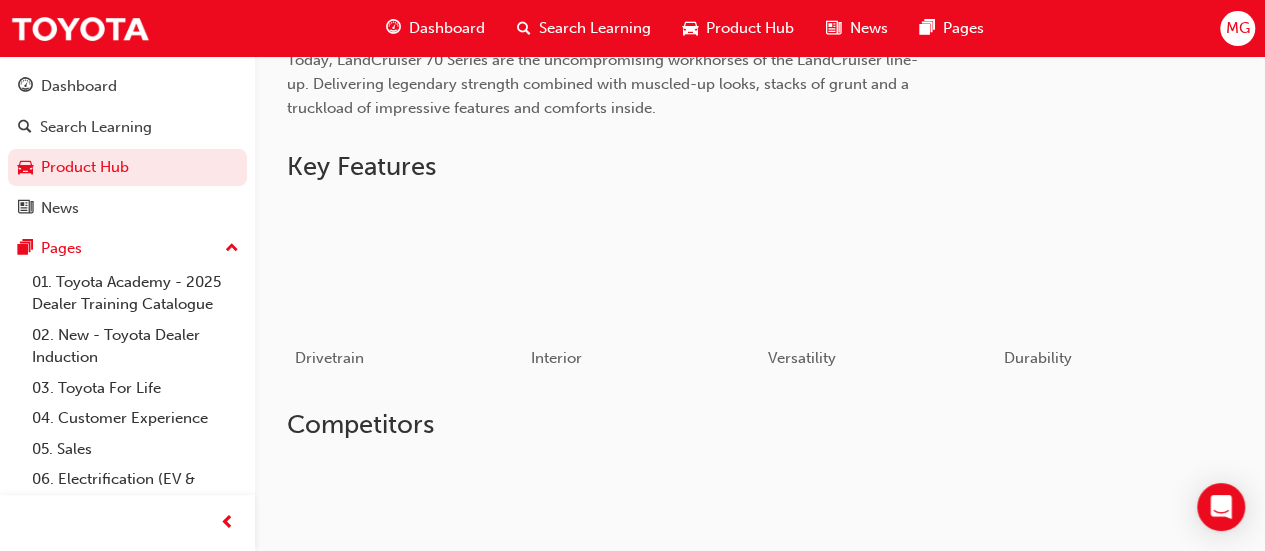 scroll, scrollTop: 766, scrollLeft: 0, axis: vertical 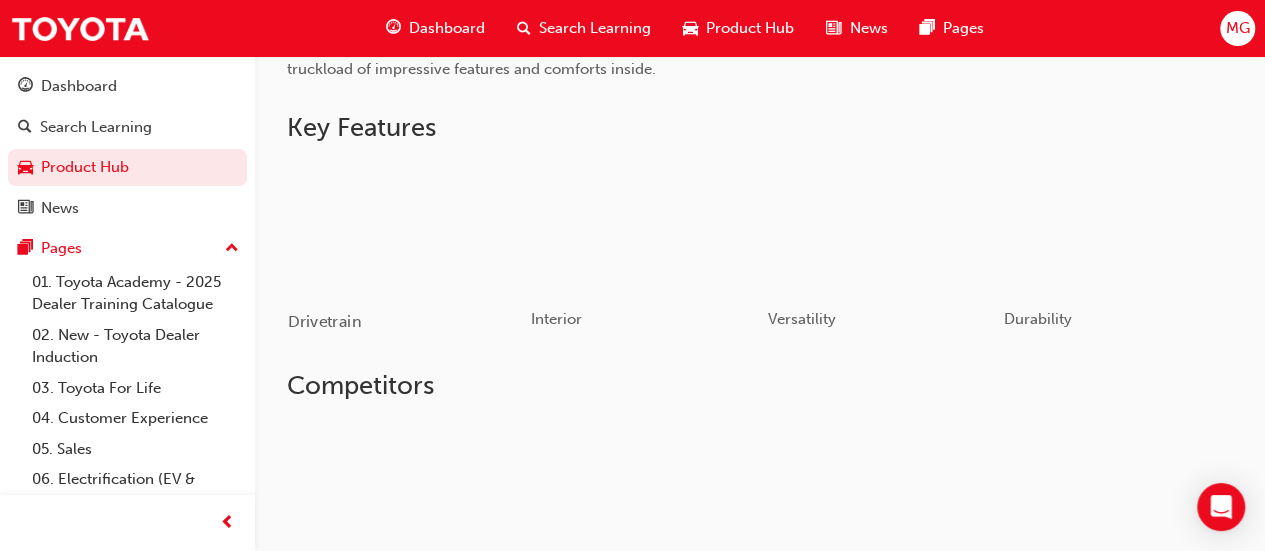 click at bounding box center (405, 228) 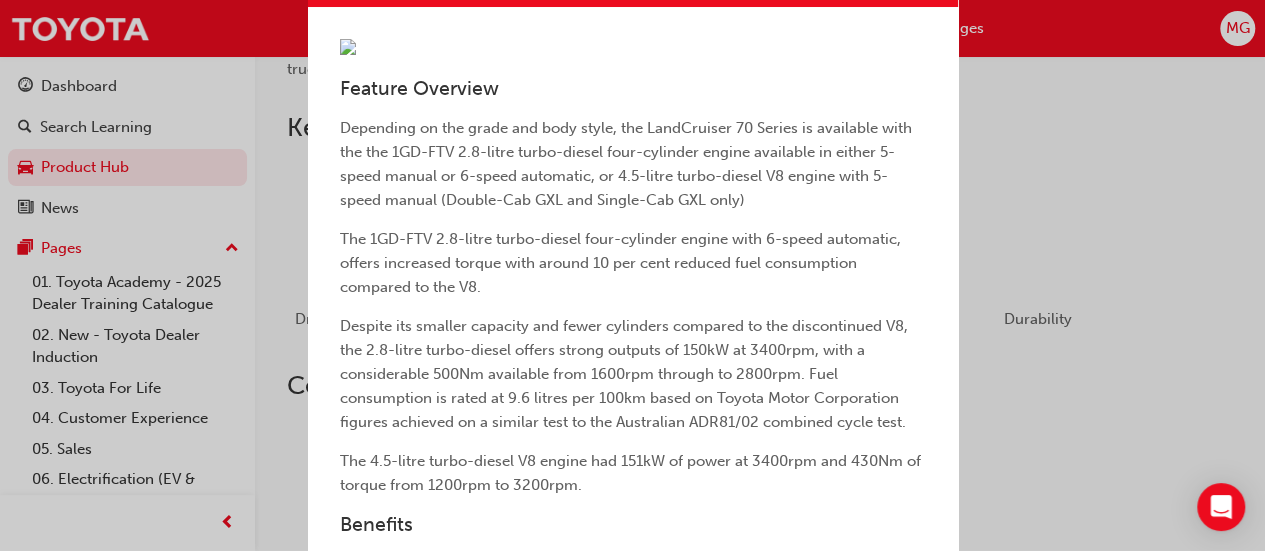 scroll, scrollTop: 0, scrollLeft: 0, axis: both 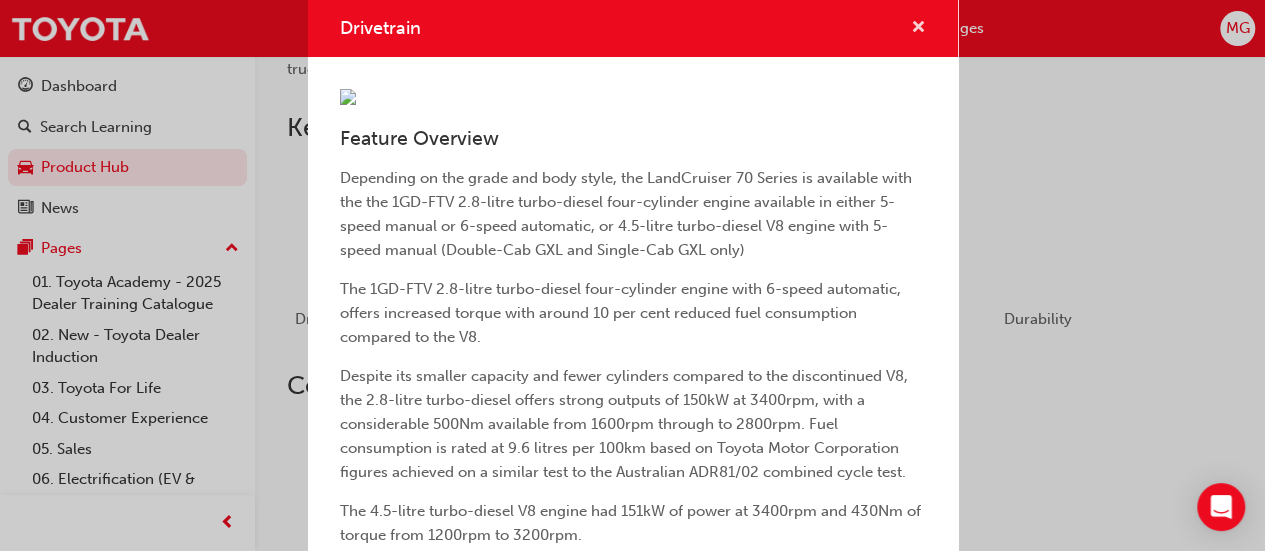 click at bounding box center [918, 29] 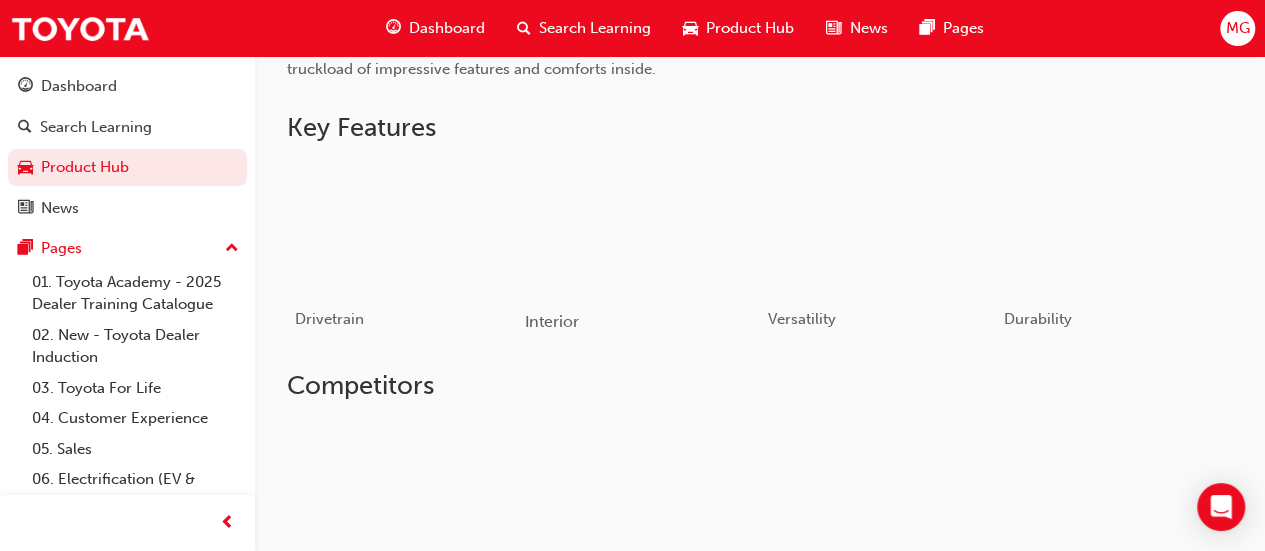 click at bounding box center [641, 228] 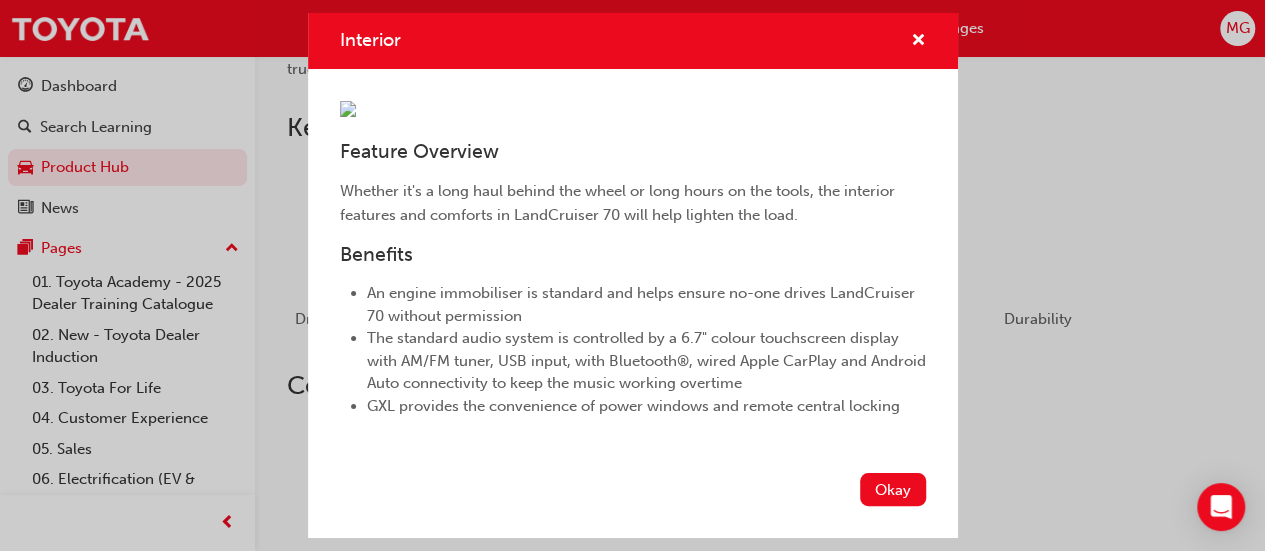 scroll, scrollTop: 308, scrollLeft: 0, axis: vertical 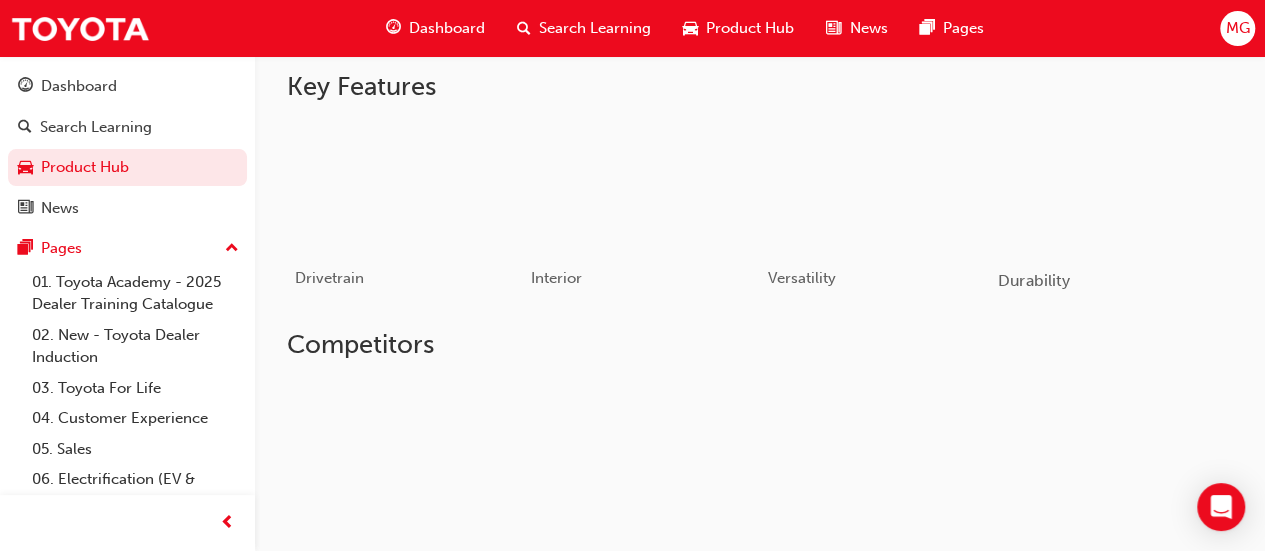 click at bounding box center (1114, 187) 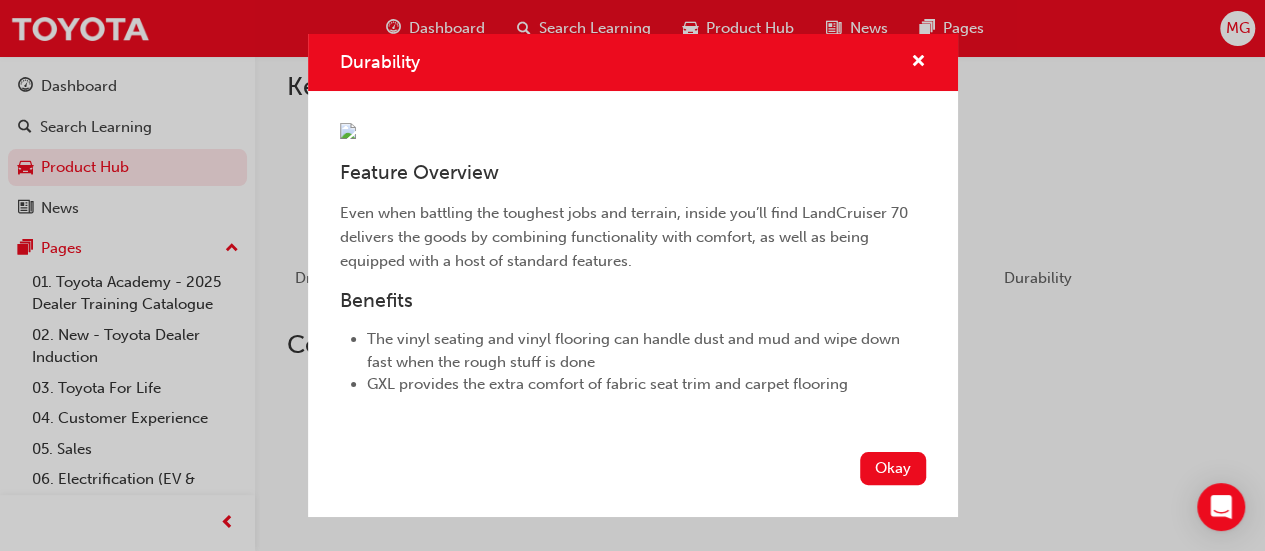 scroll, scrollTop: 264, scrollLeft: 0, axis: vertical 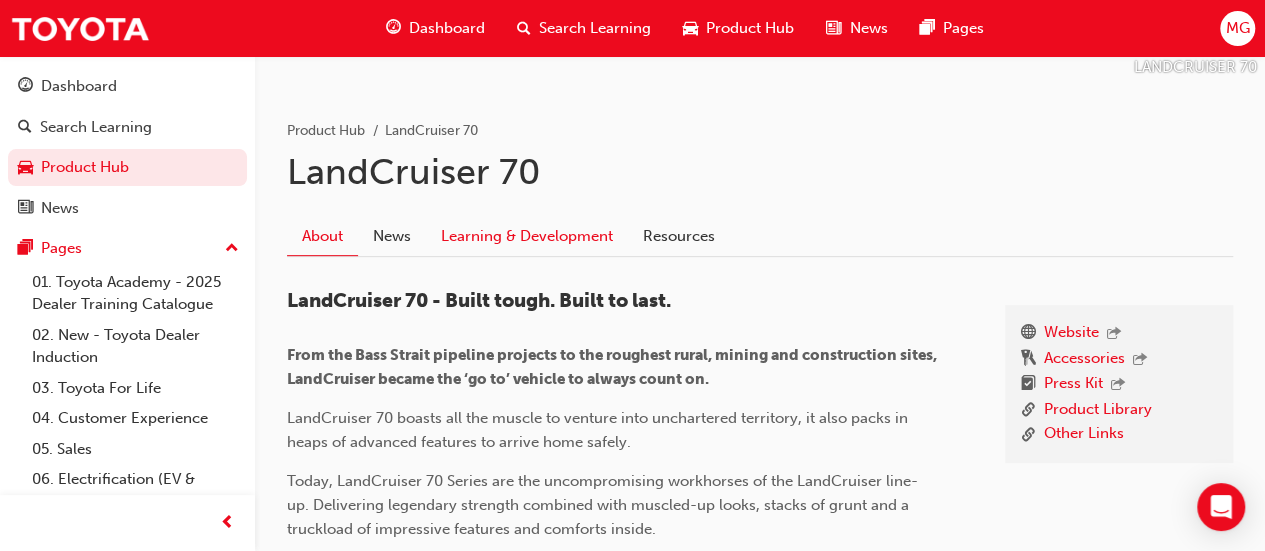 click on "Learning & Development" at bounding box center (527, 237) 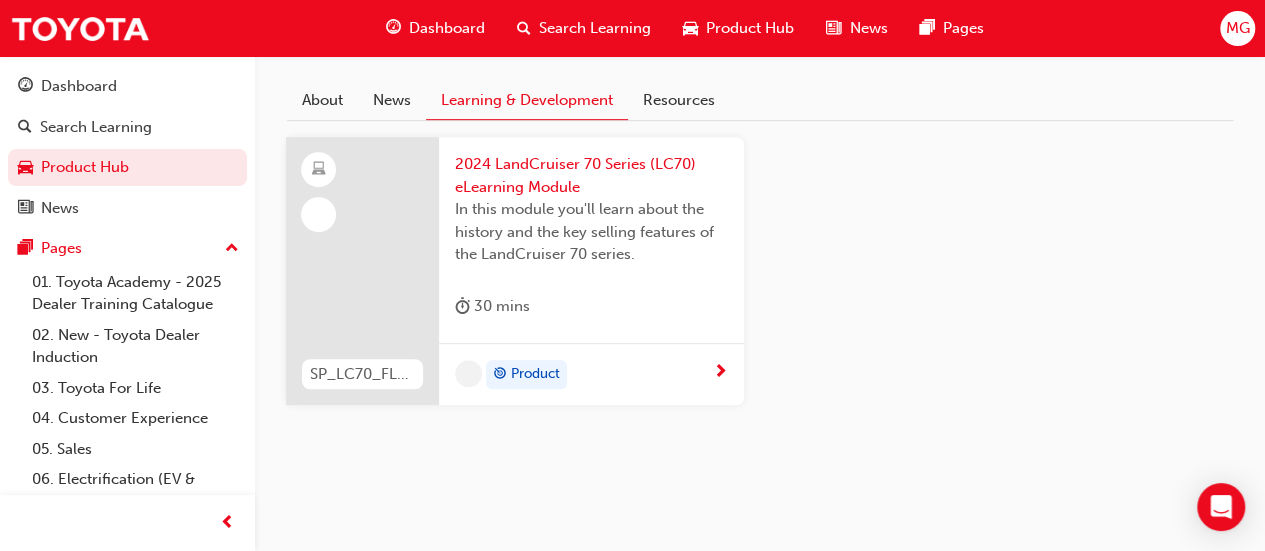 scroll, scrollTop: 439, scrollLeft: 0, axis: vertical 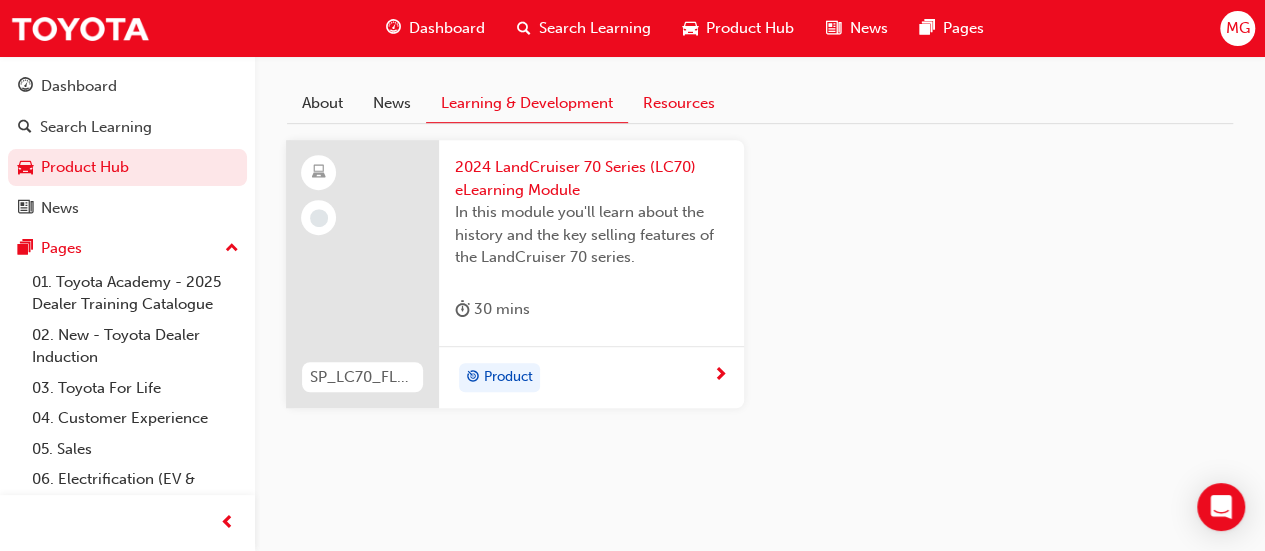 click on "Resources" at bounding box center (679, 104) 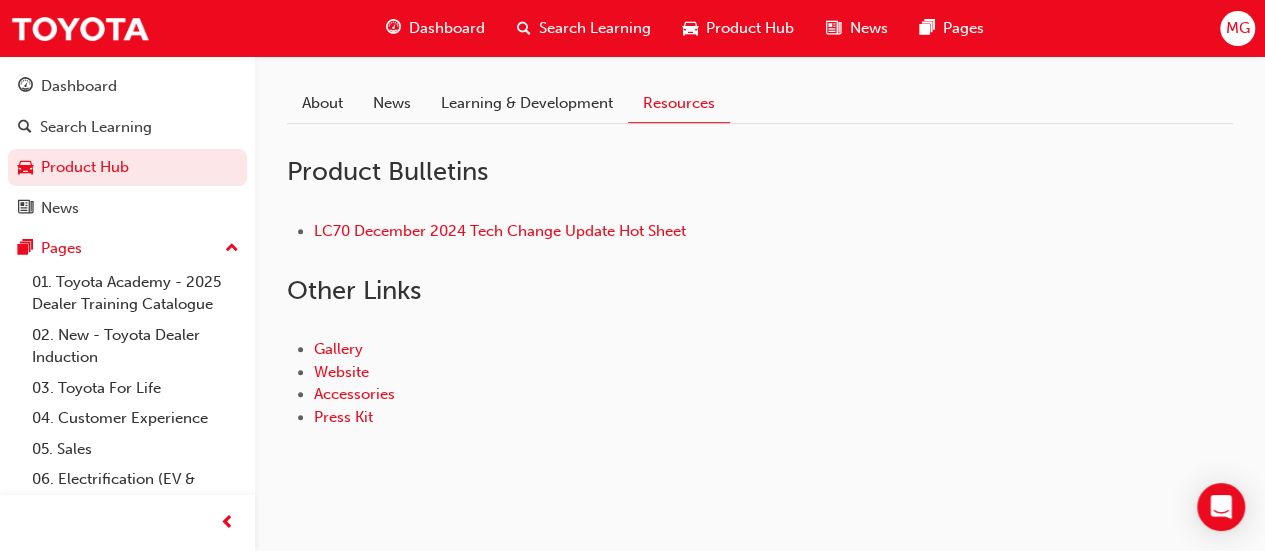 scroll, scrollTop: 460, scrollLeft: 0, axis: vertical 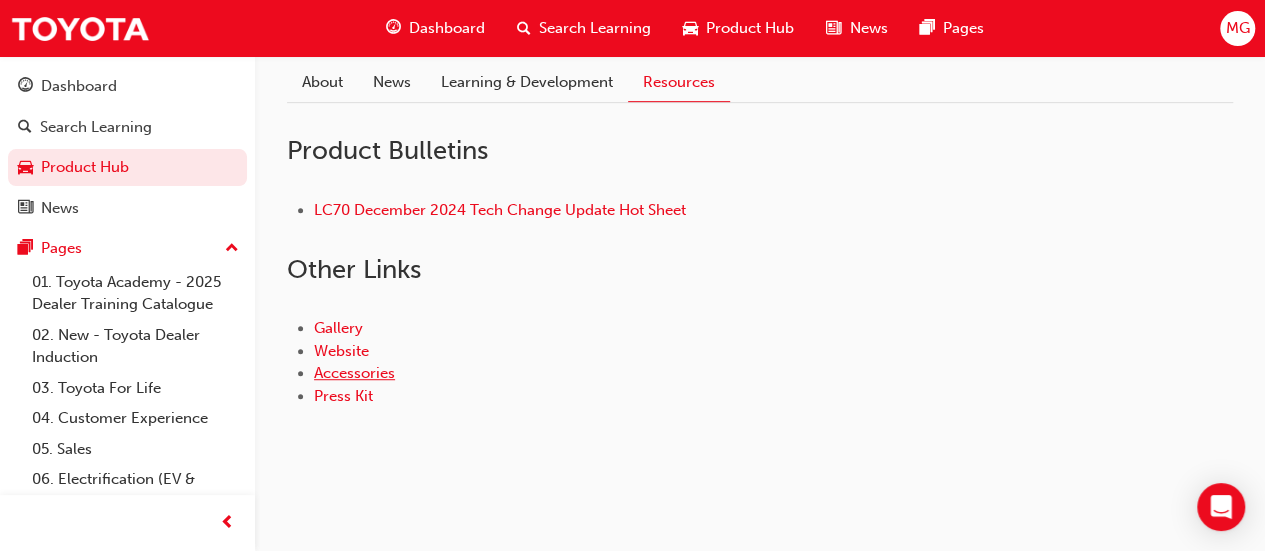 click on "Accessories" at bounding box center [354, 373] 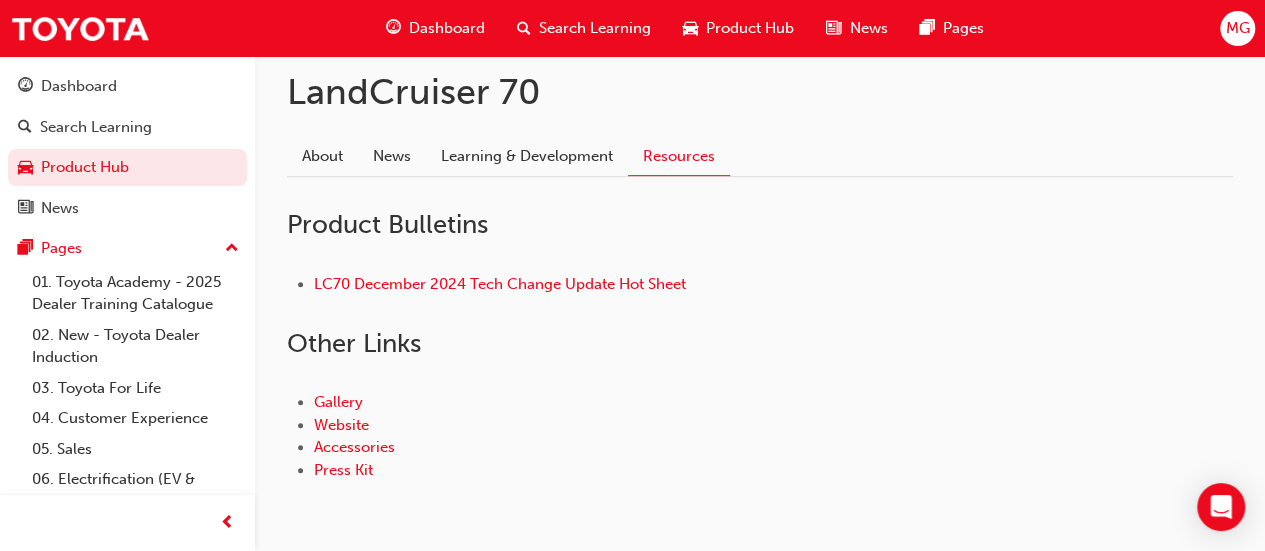 scroll, scrollTop: 460, scrollLeft: 0, axis: vertical 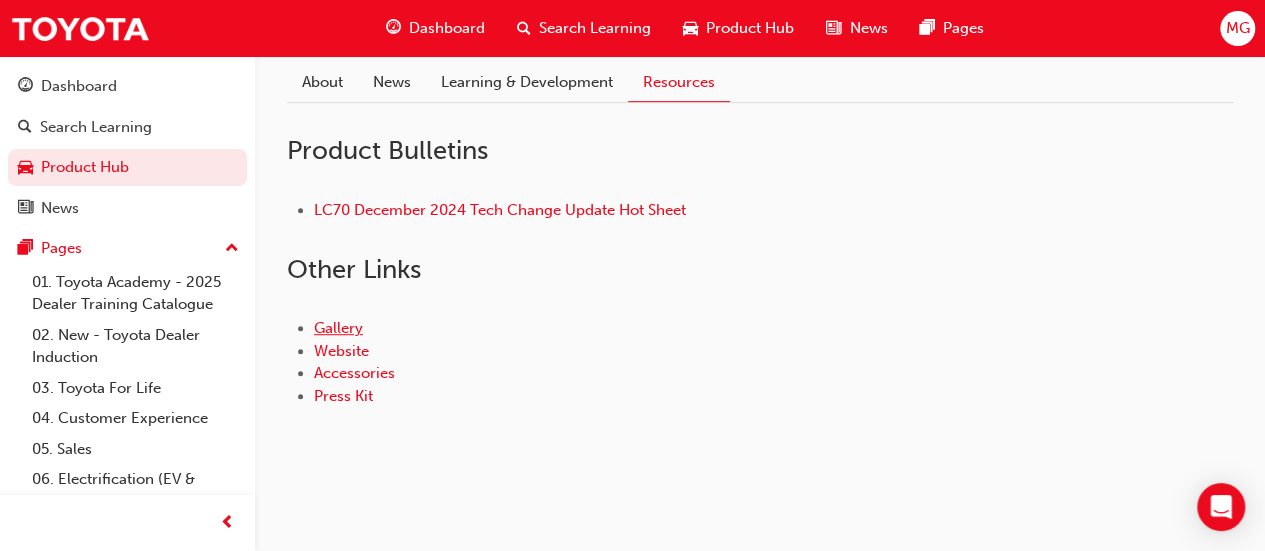 click on "Gallery" at bounding box center [338, 328] 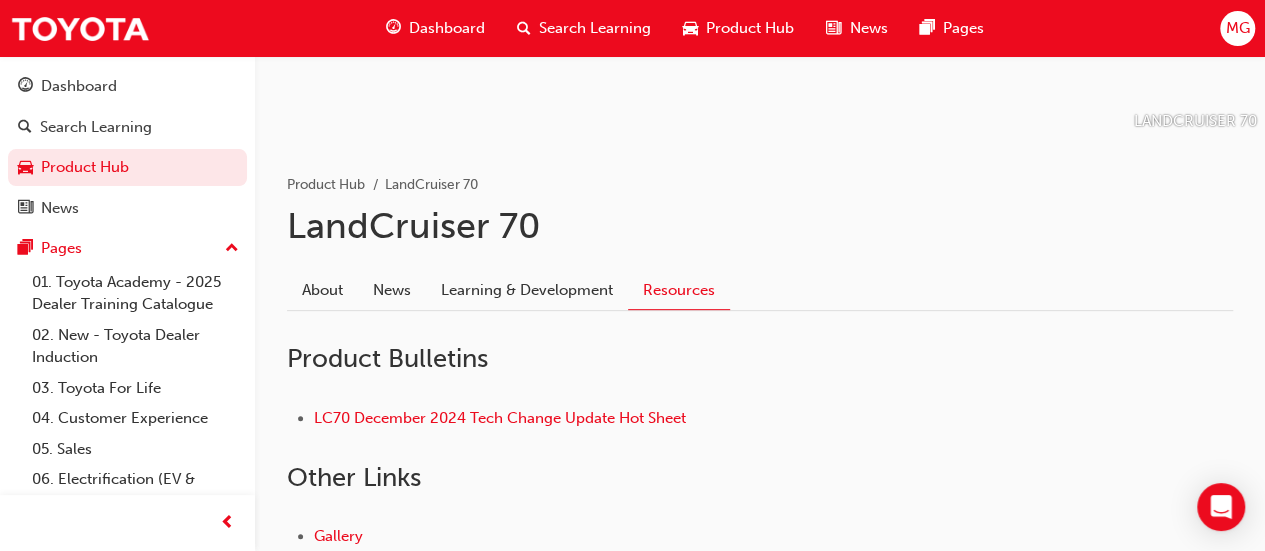 scroll, scrollTop: 260, scrollLeft: 0, axis: vertical 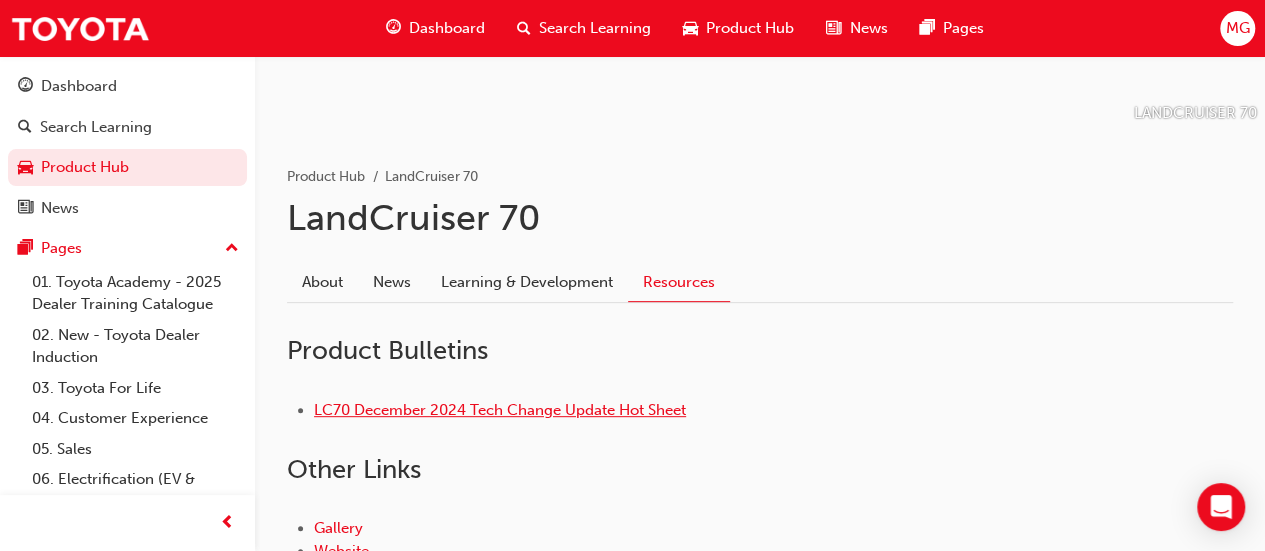 click on "LC70 December 2024 Tech Change Update Hot Sheet" at bounding box center [500, 410] 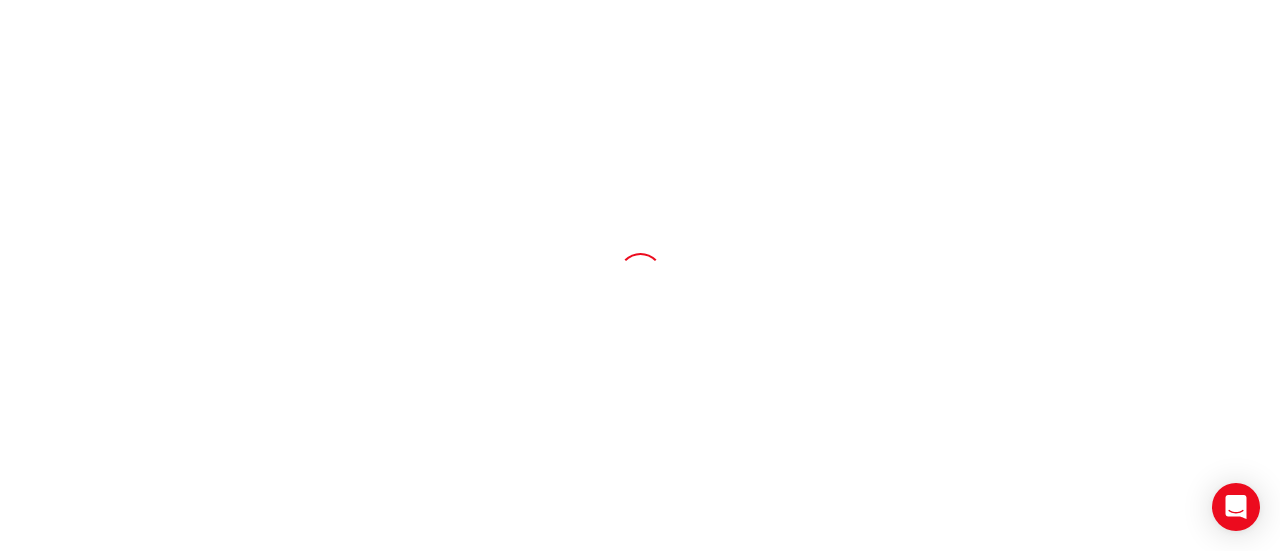 scroll, scrollTop: 0, scrollLeft: 0, axis: both 